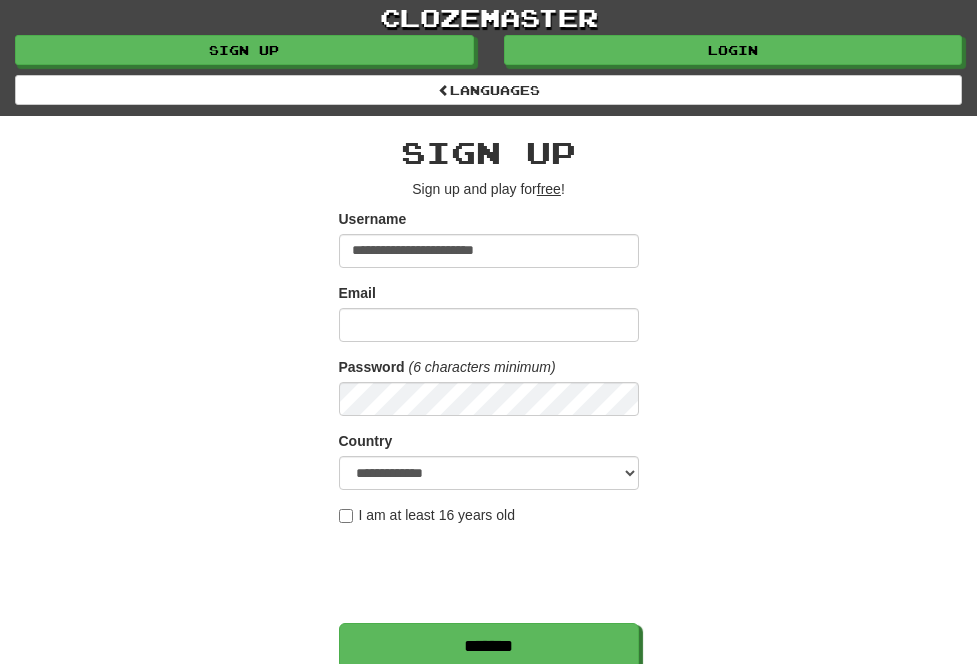 scroll, scrollTop: 0, scrollLeft: 0, axis: both 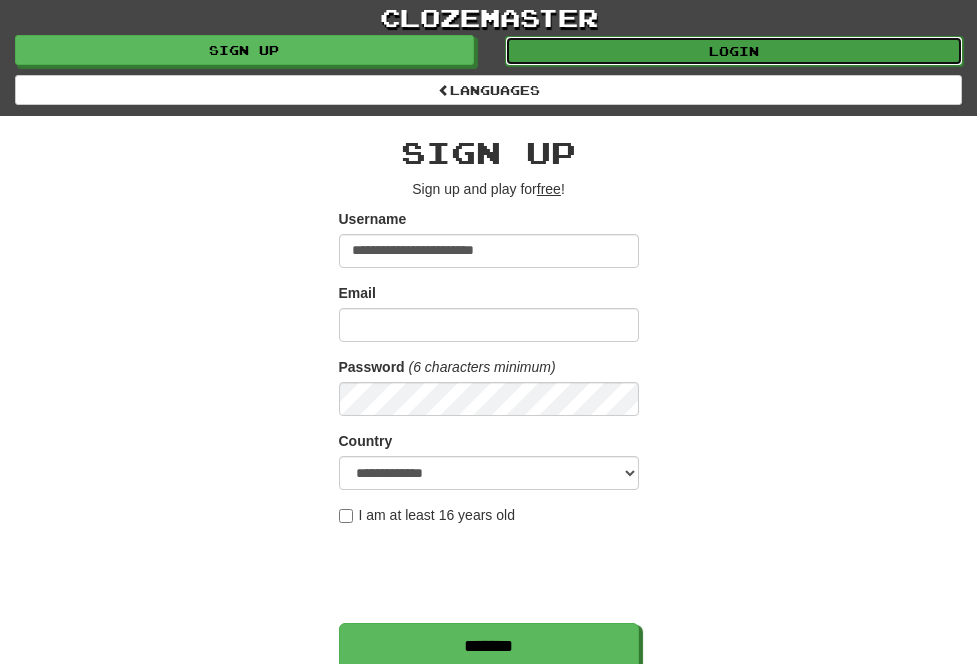 click on "Login" at bounding box center (734, 51) 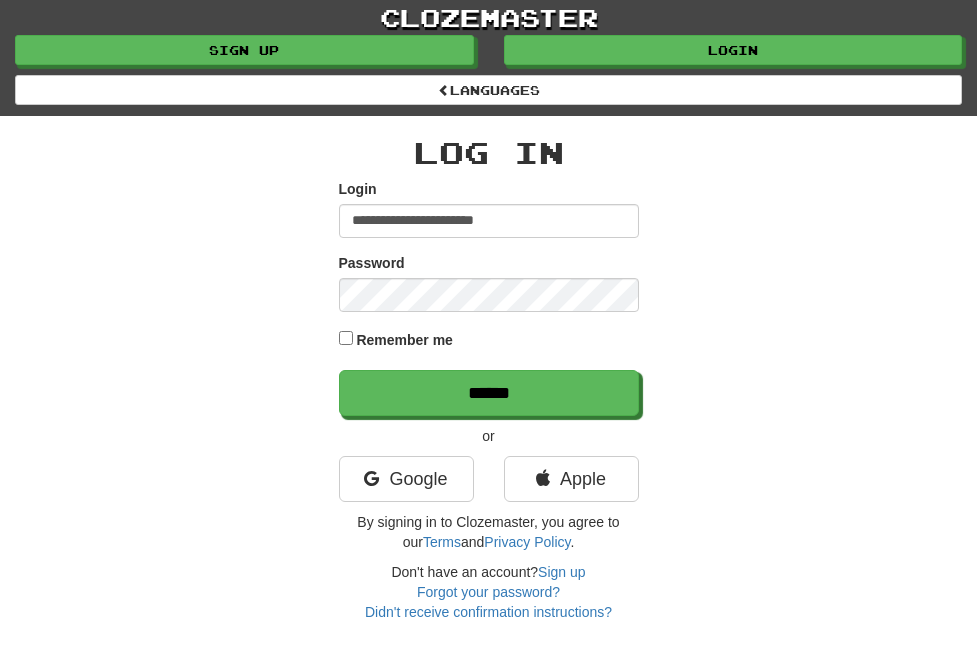 scroll, scrollTop: 0, scrollLeft: 0, axis: both 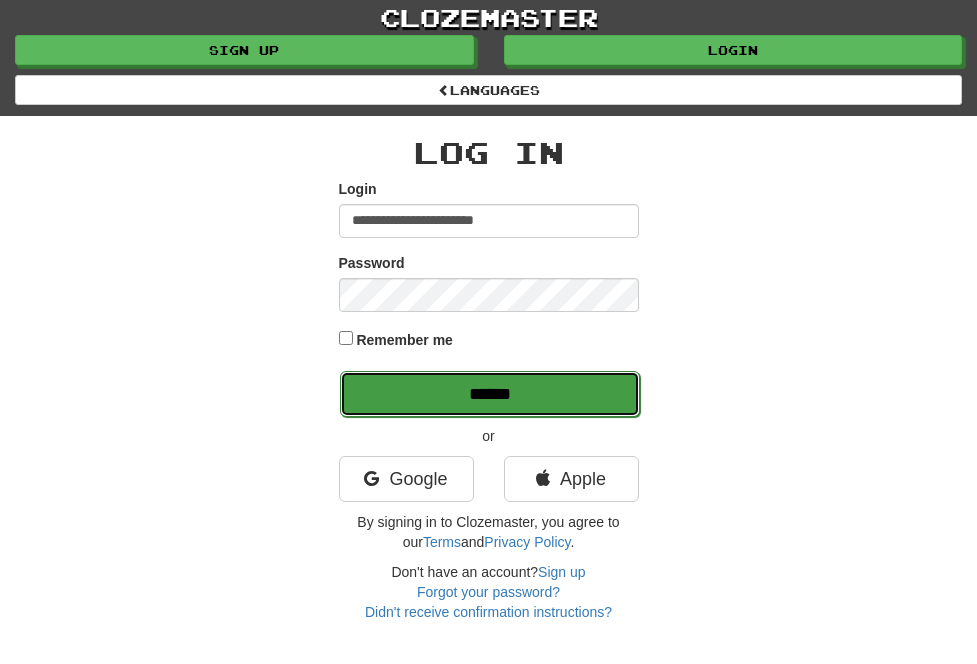 click on "******" at bounding box center [490, 394] 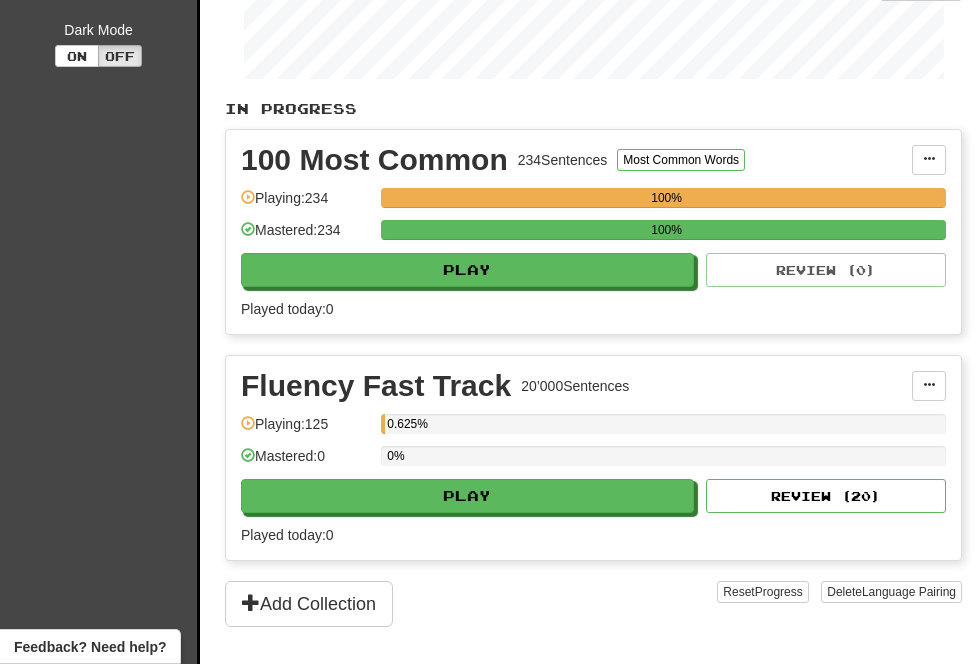 scroll, scrollTop: 408, scrollLeft: 0, axis: vertical 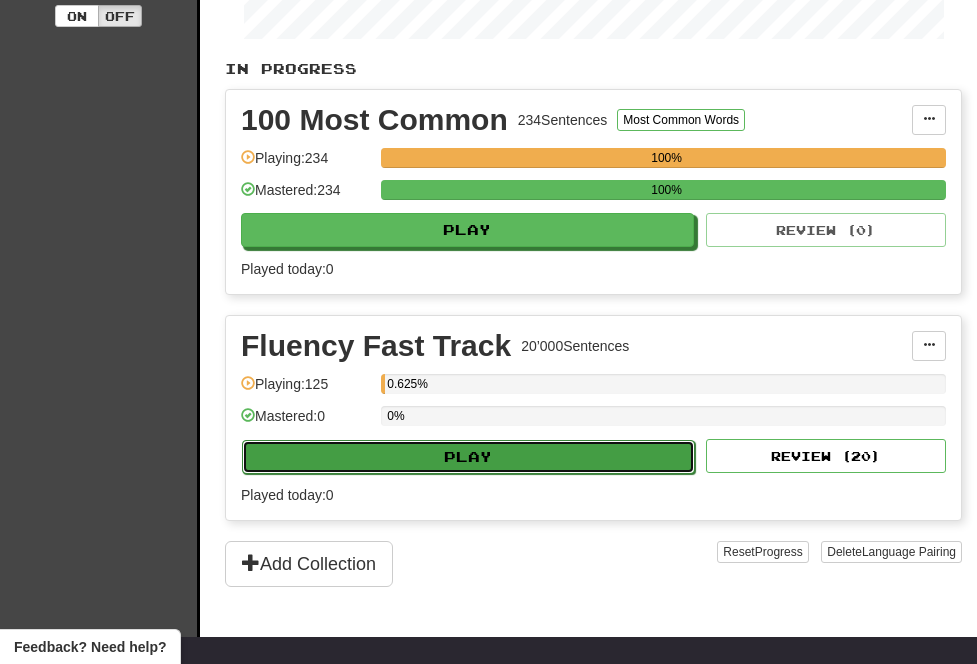 click on "Play" at bounding box center (468, 457) 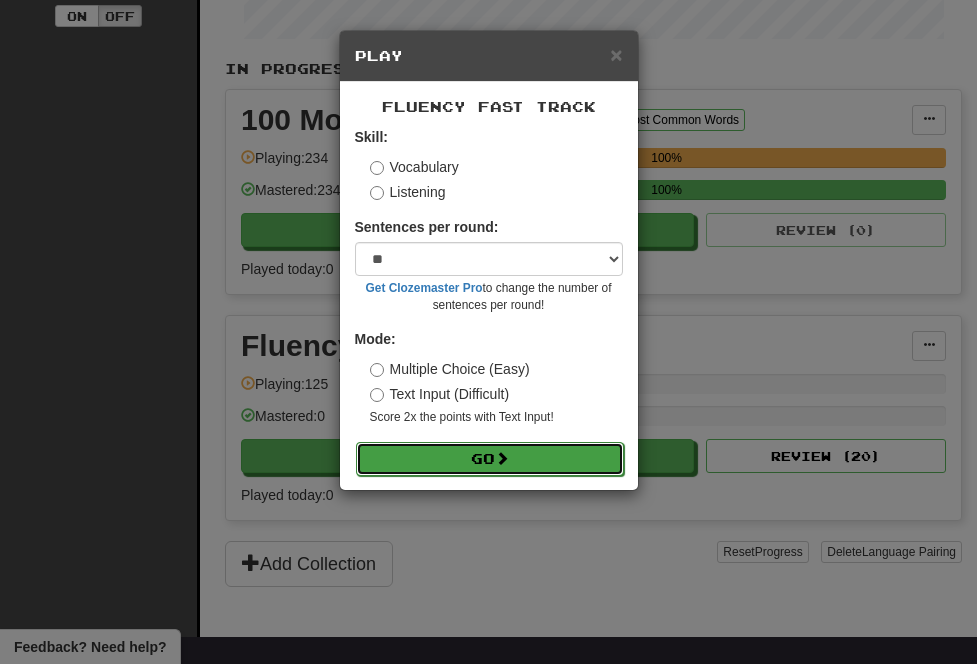 click on "Go" at bounding box center [490, 459] 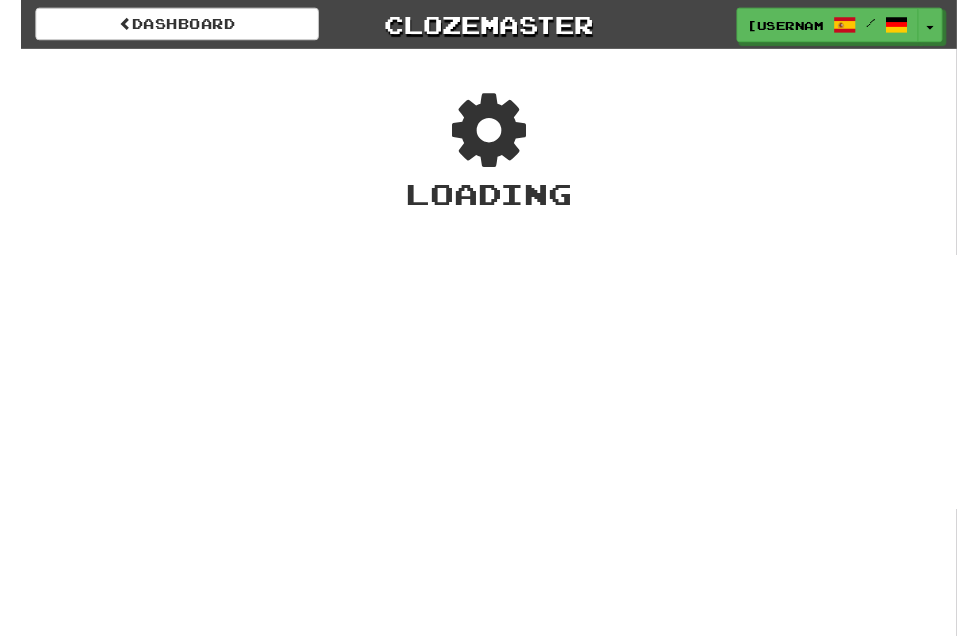 scroll, scrollTop: 0, scrollLeft: 0, axis: both 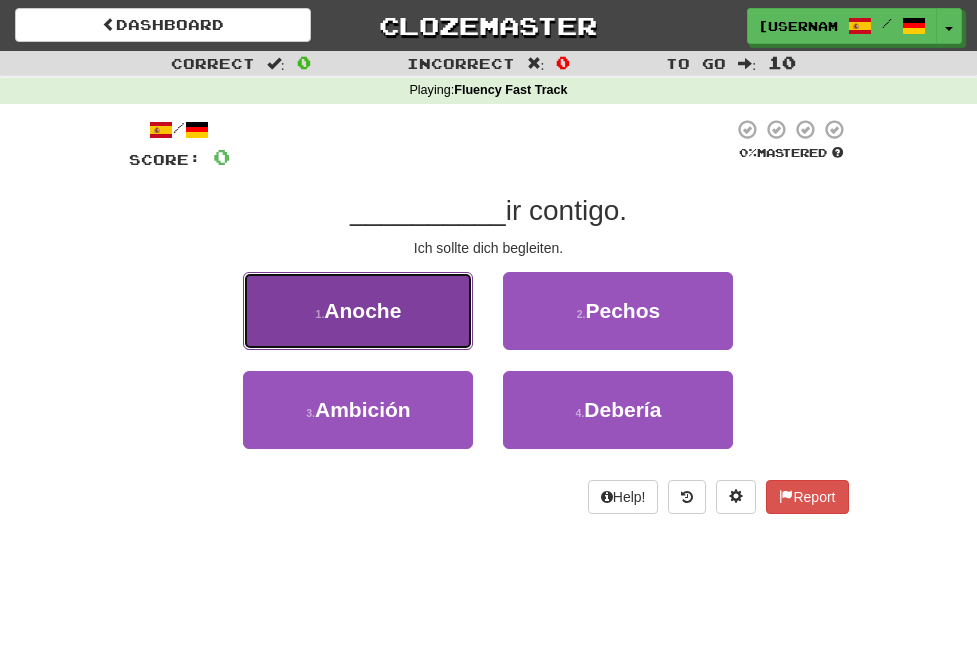 click on "1 .  Anoche" at bounding box center [358, 311] 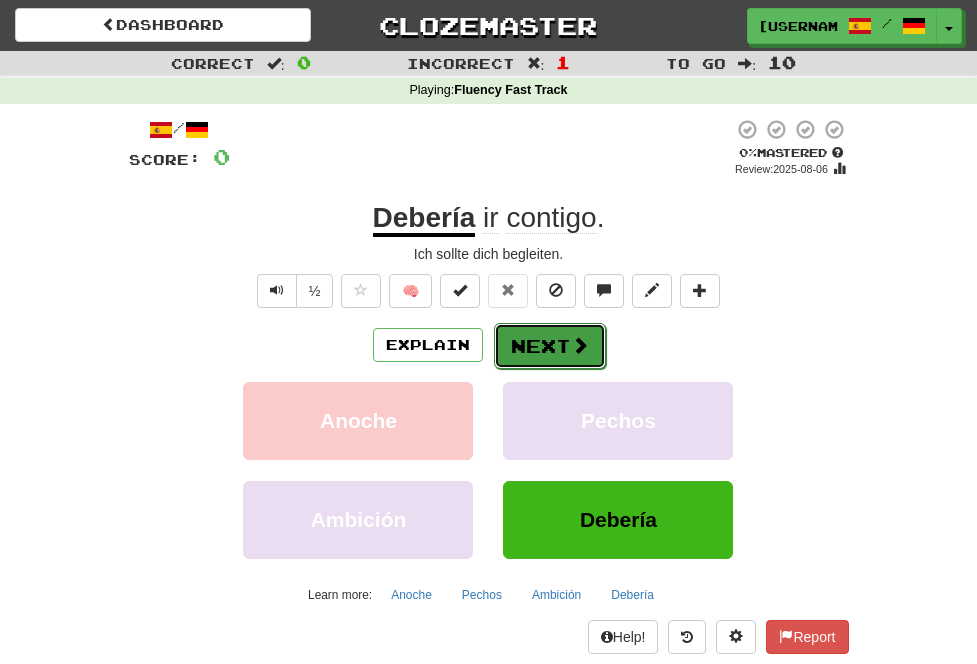 click on "Next" at bounding box center [550, 346] 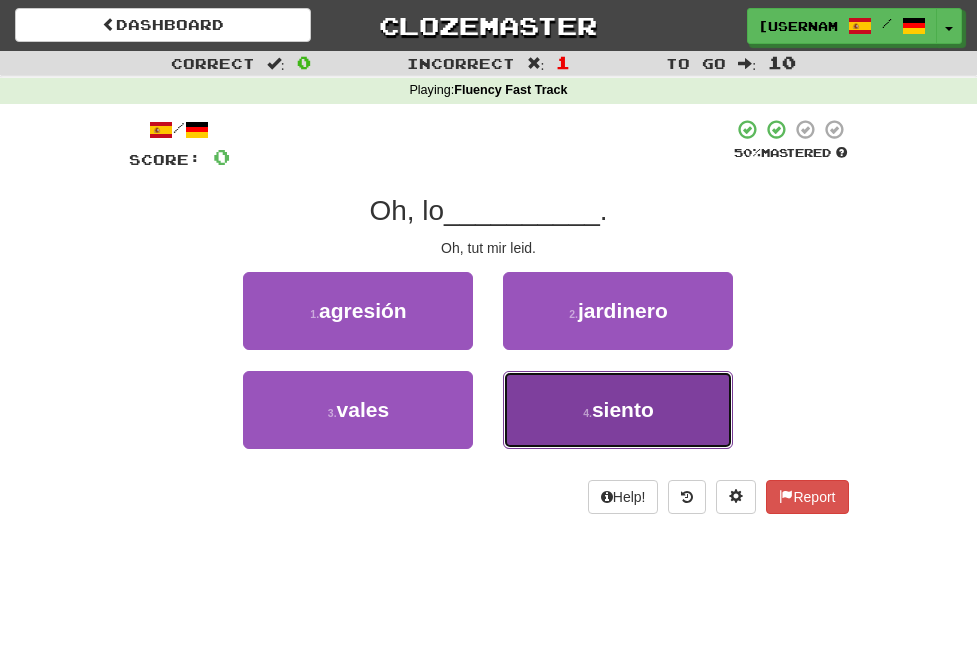 click on "4 .  siento" at bounding box center (618, 410) 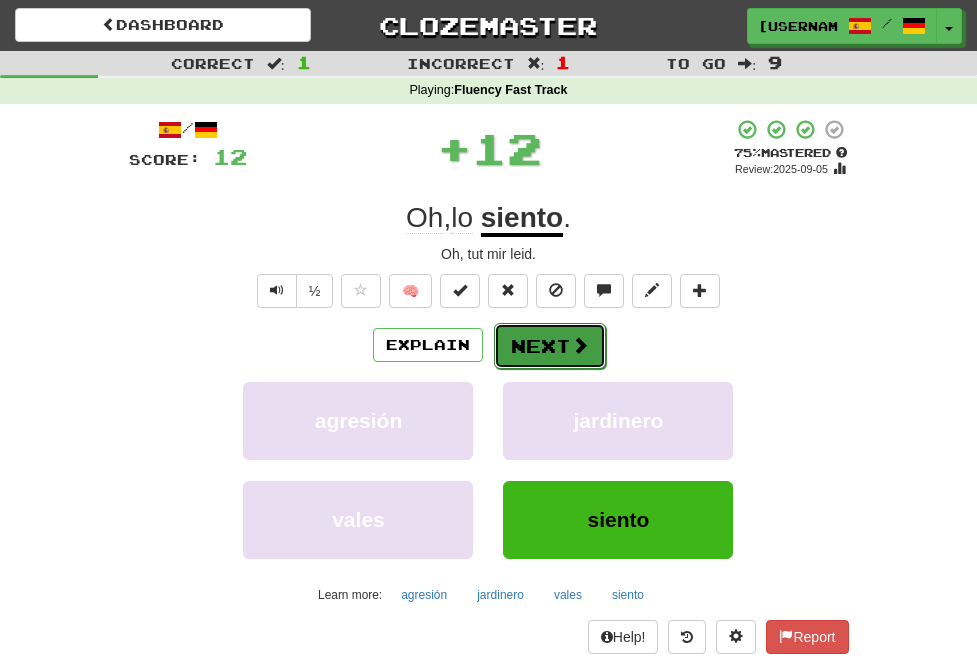 click on "Next" at bounding box center (550, 346) 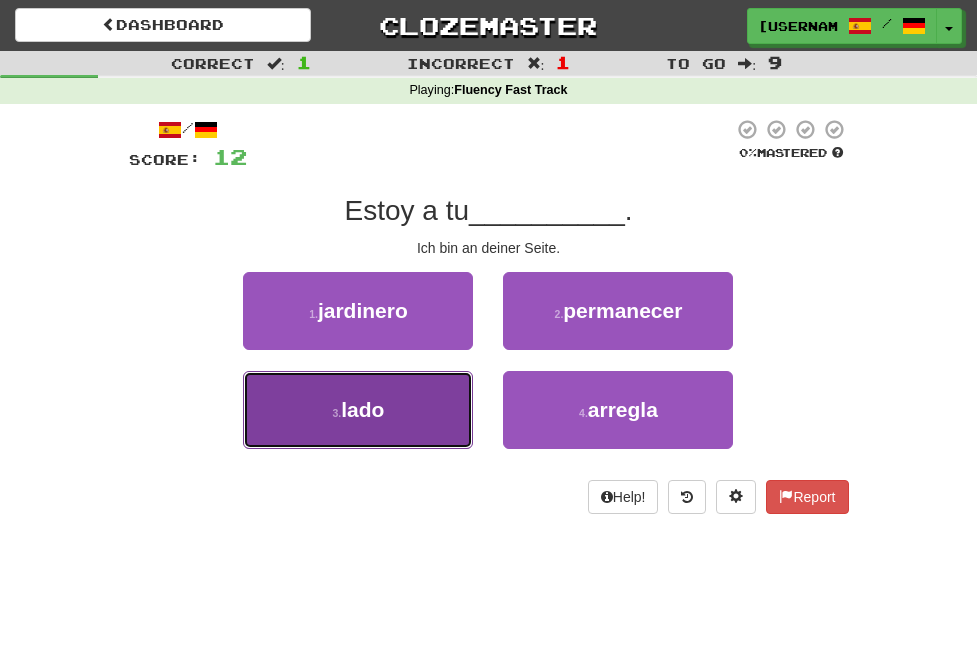 click on "3 .  lado" at bounding box center [358, 410] 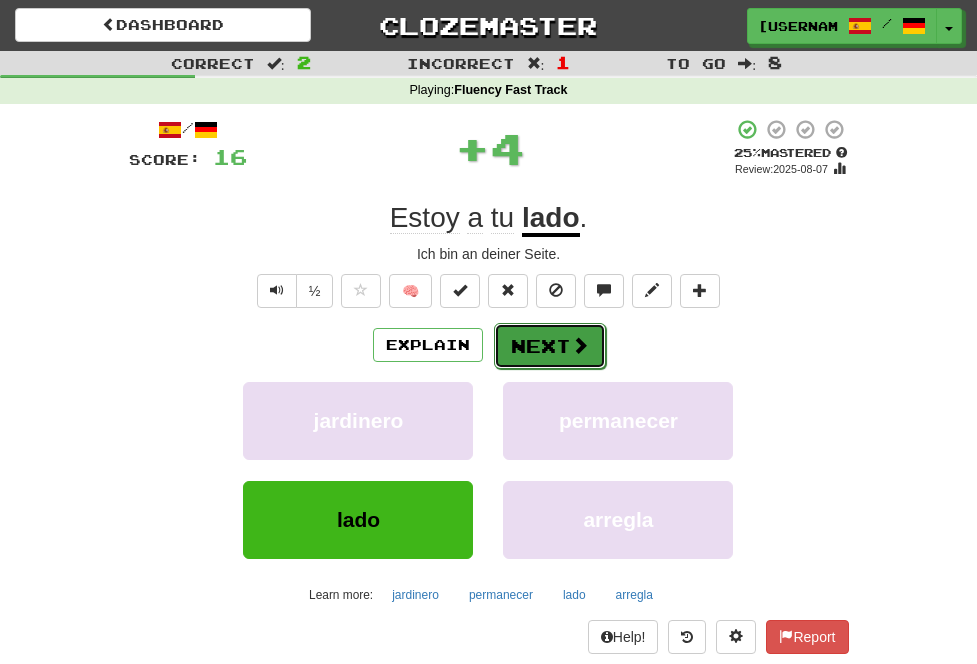 click on "Next" at bounding box center (550, 346) 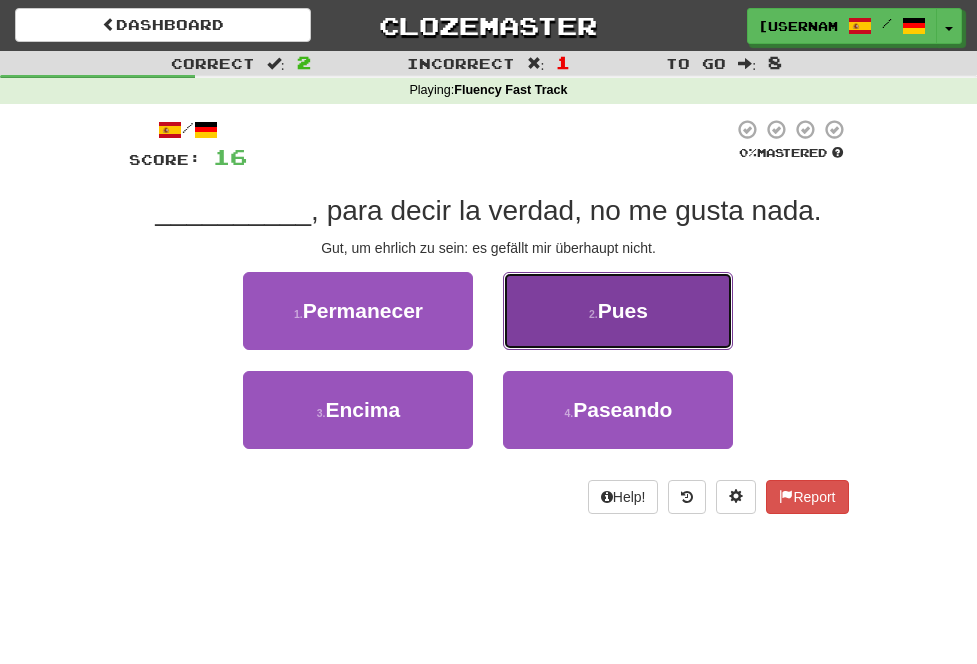 click on "2 .  Pues" at bounding box center [618, 311] 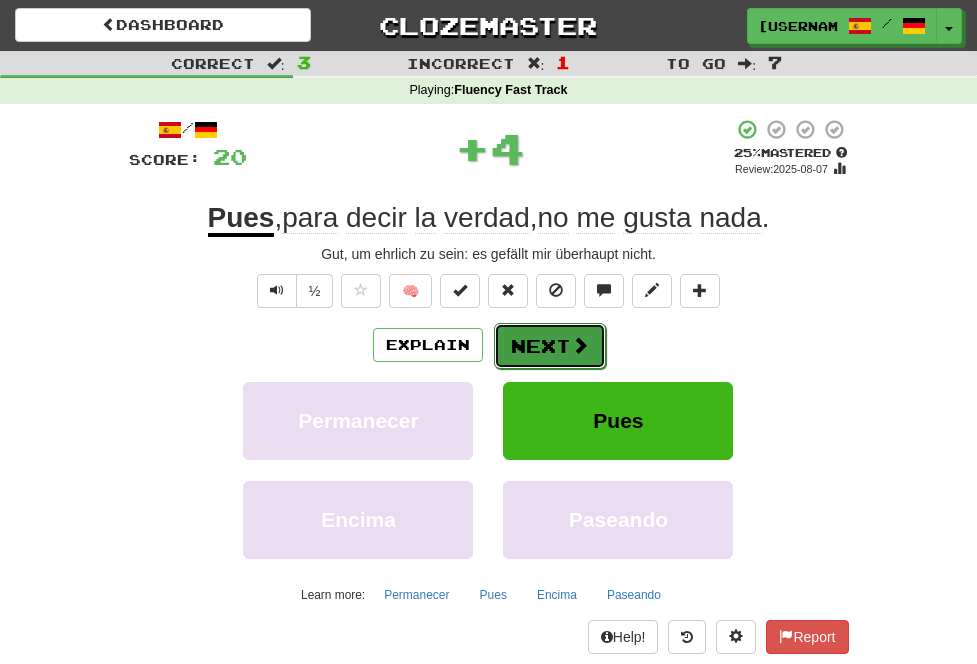 click on "Next" at bounding box center [550, 346] 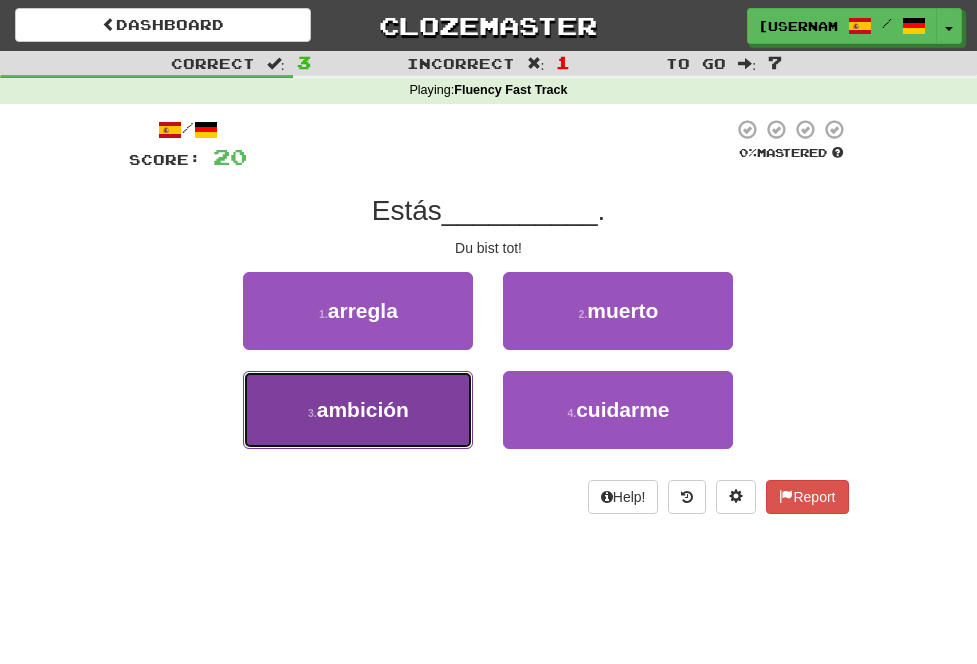 click on "3 .  ambición" at bounding box center [358, 410] 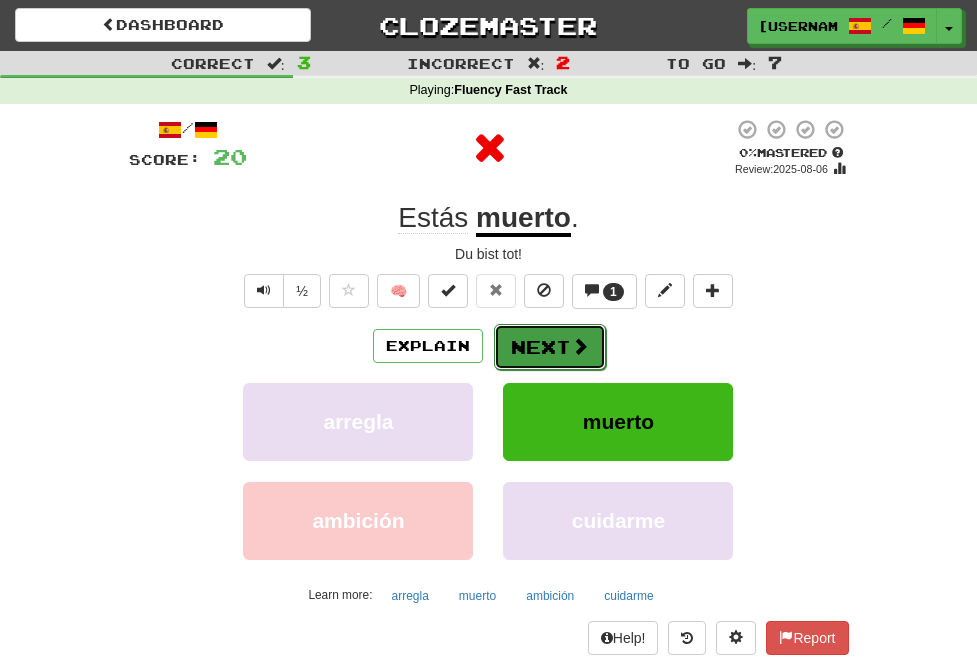 click on "Next" at bounding box center [550, 347] 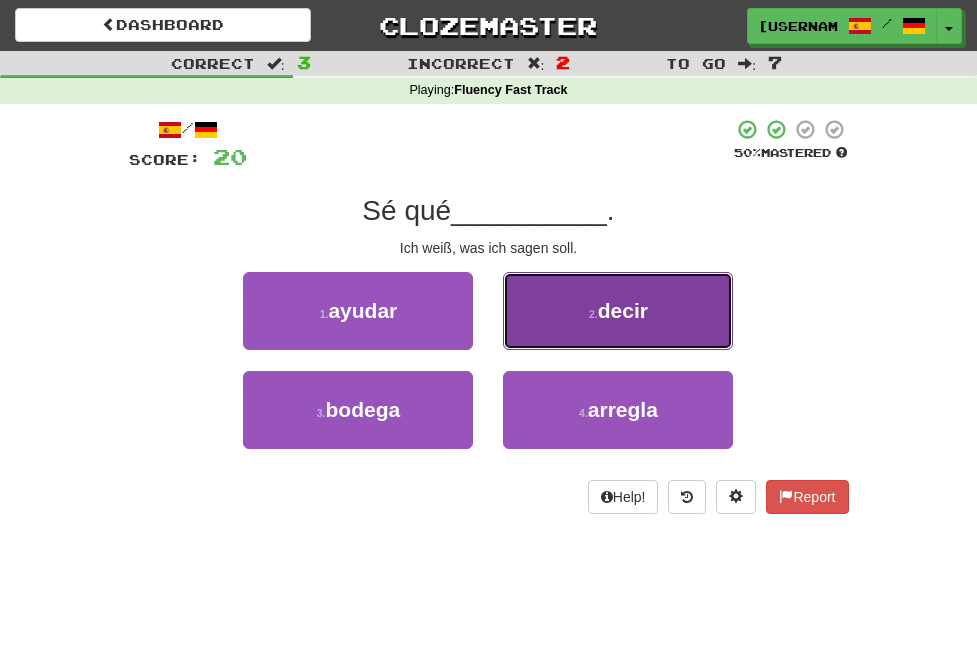 click on "2 .  decir" at bounding box center [618, 311] 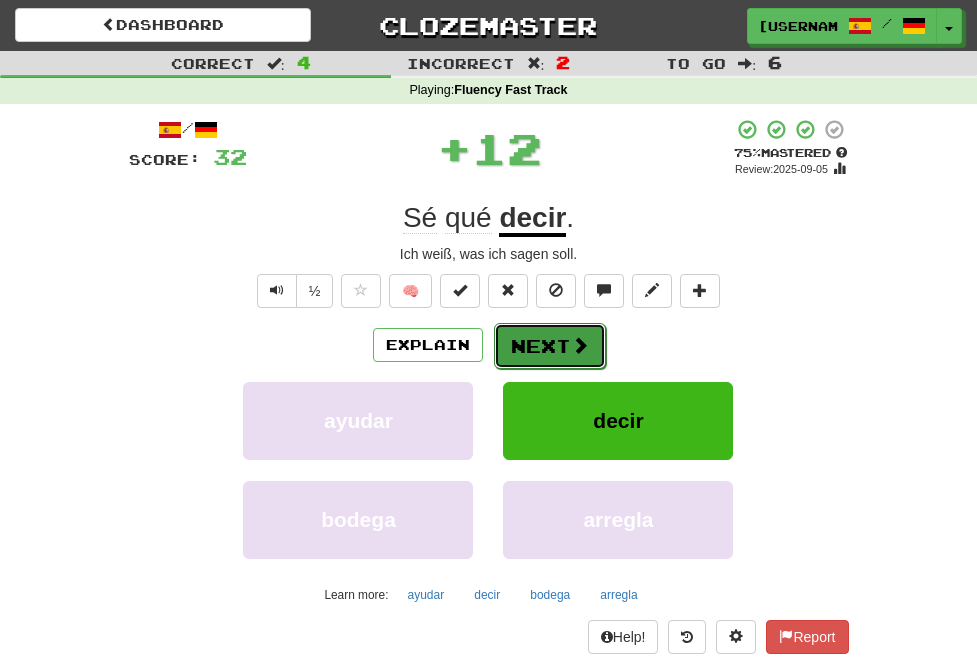 click on "Next" at bounding box center (550, 346) 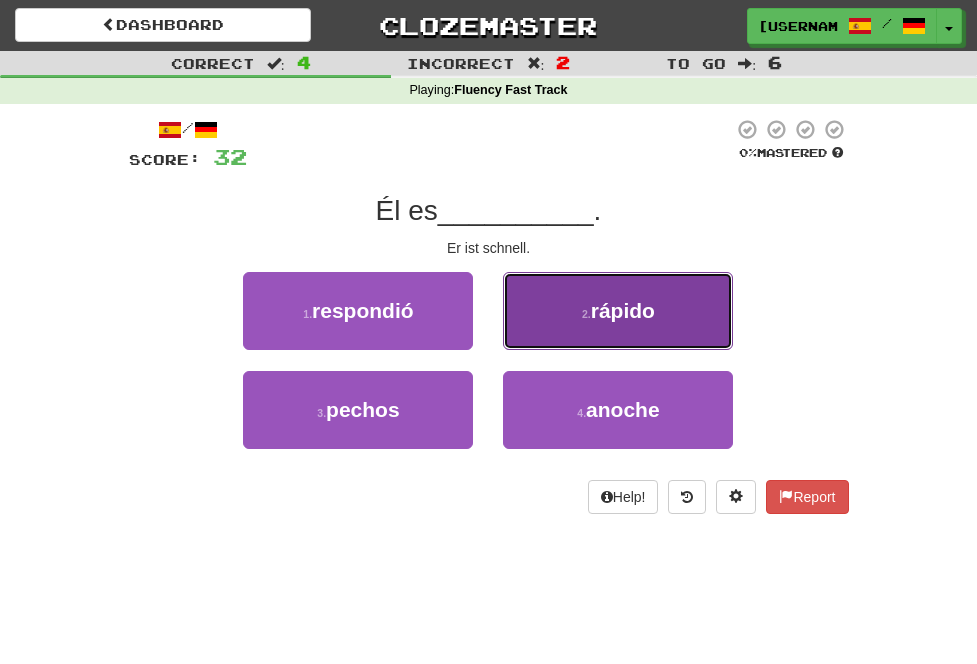 click on "rápido" at bounding box center [623, 310] 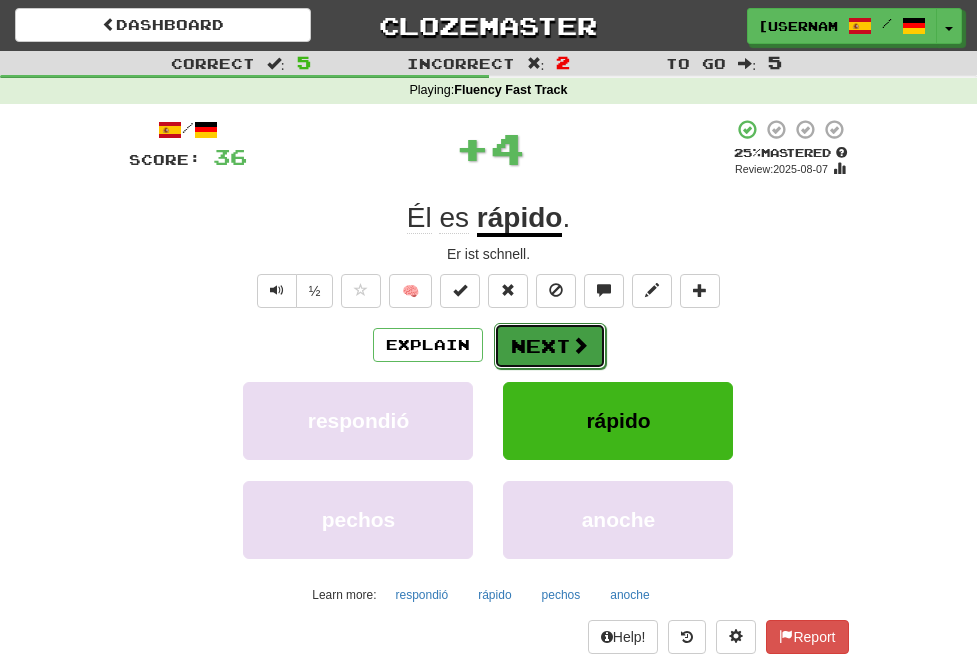 click on "Next" at bounding box center (550, 346) 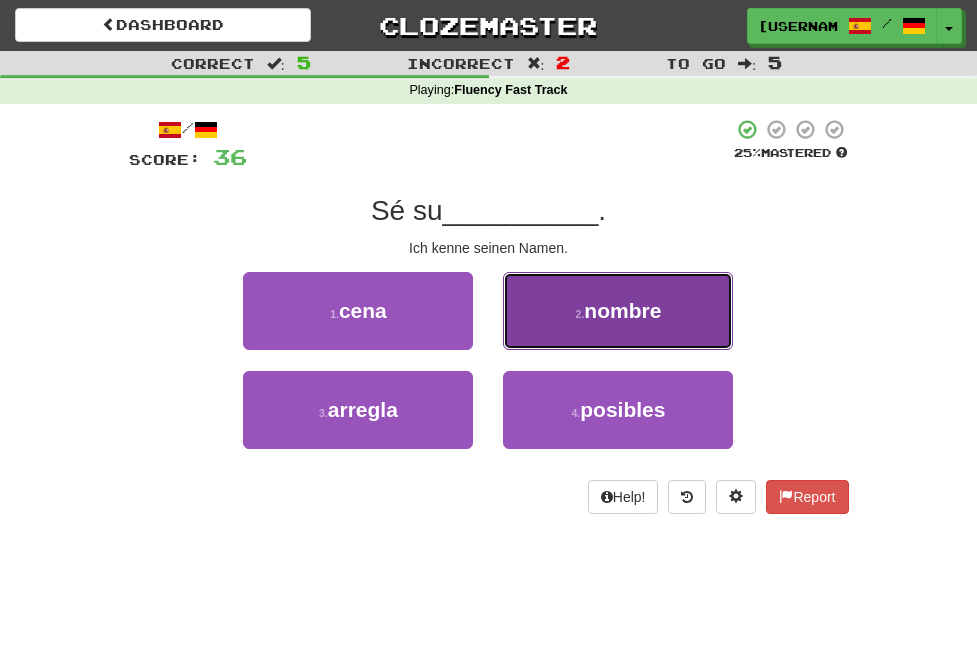 click on "nombre" at bounding box center [622, 310] 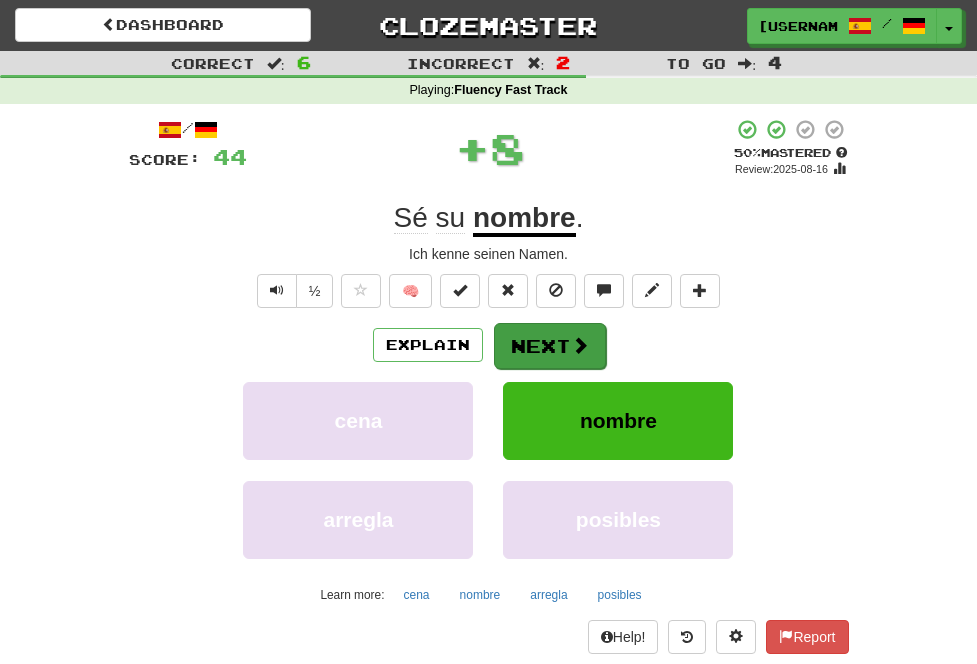 click on "Explain Next" at bounding box center [489, 345] 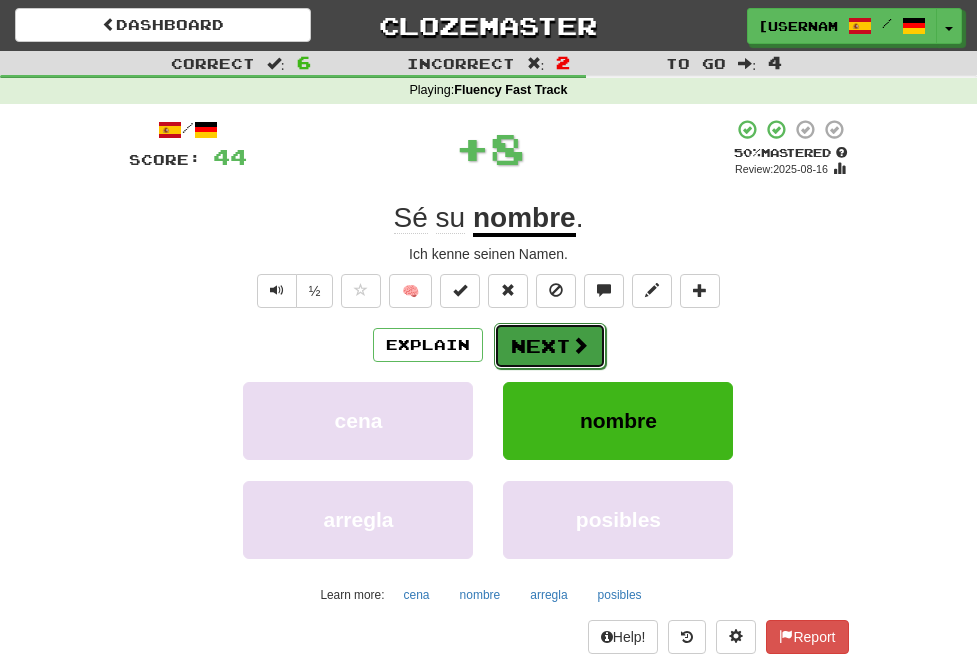 click on "Next" at bounding box center [550, 346] 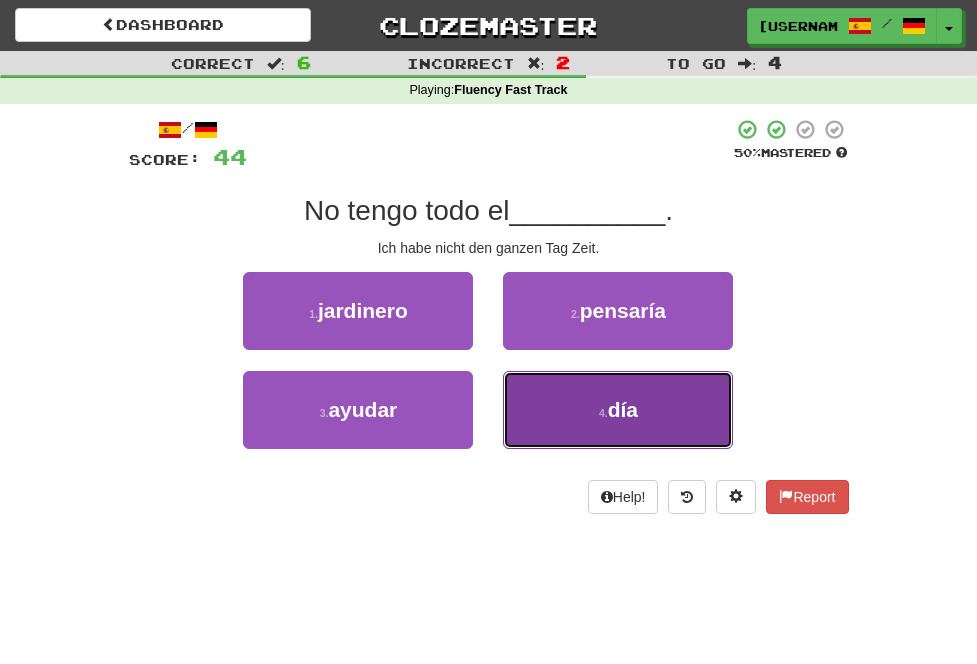 click on "4 .  día" at bounding box center (618, 410) 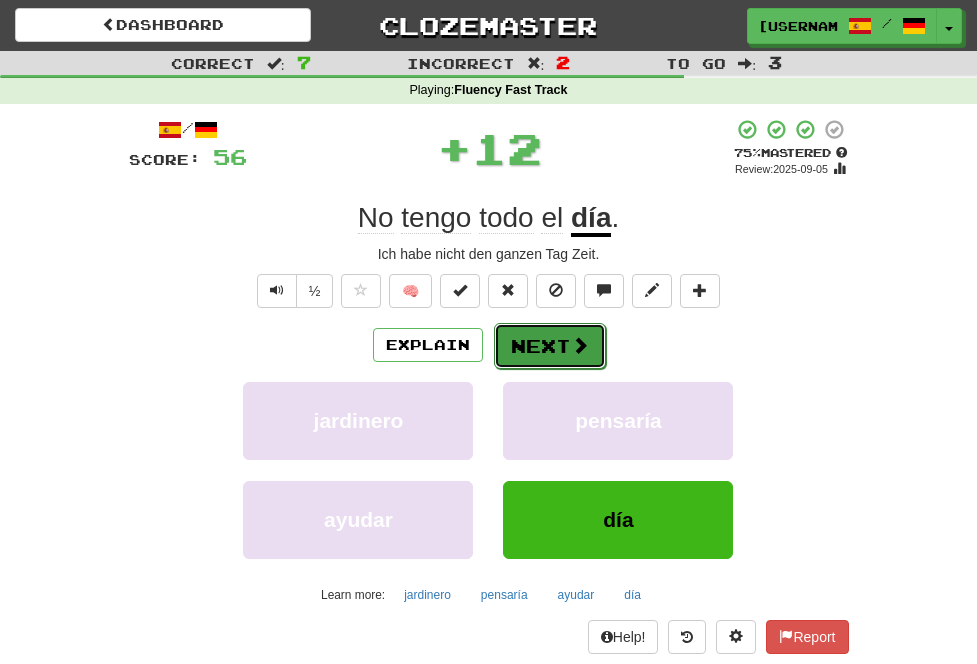 click on "Next" at bounding box center (550, 346) 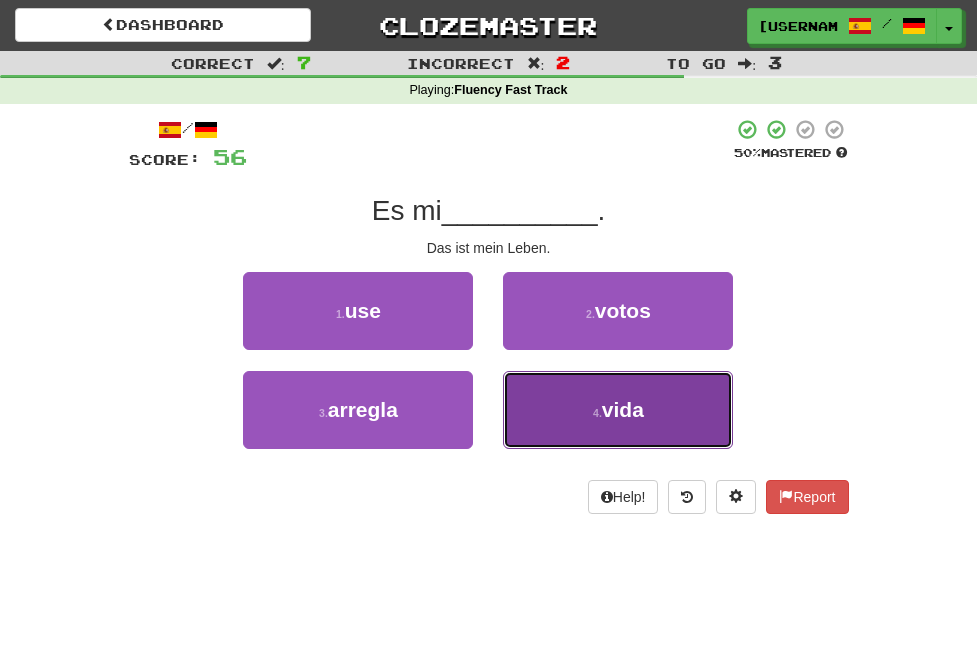 click on "4 .  vida" at bounding box center (618, 410) 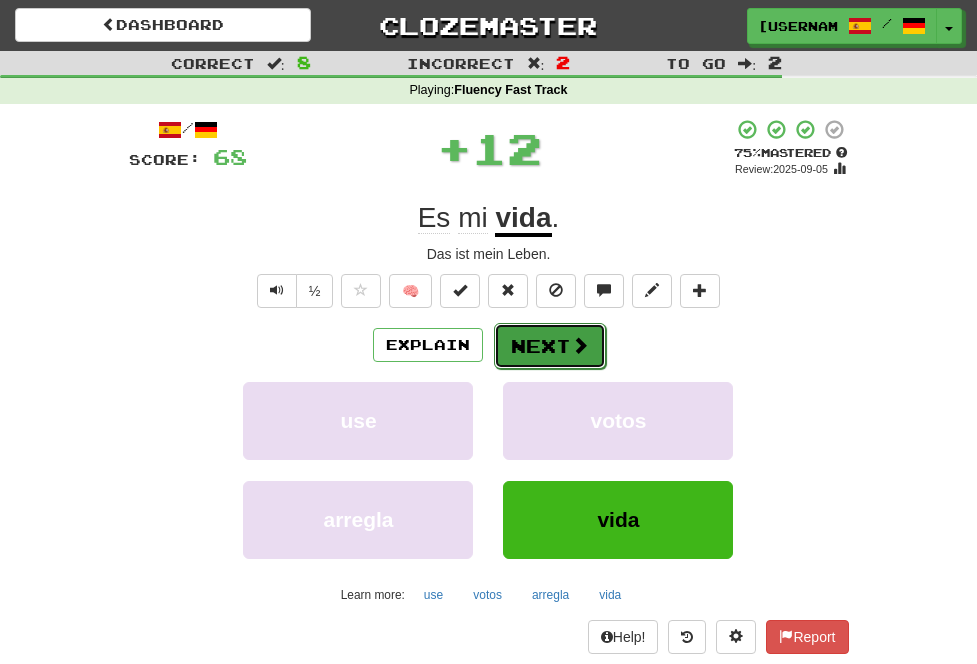 click on "Next" at bounding box center (550, 346) 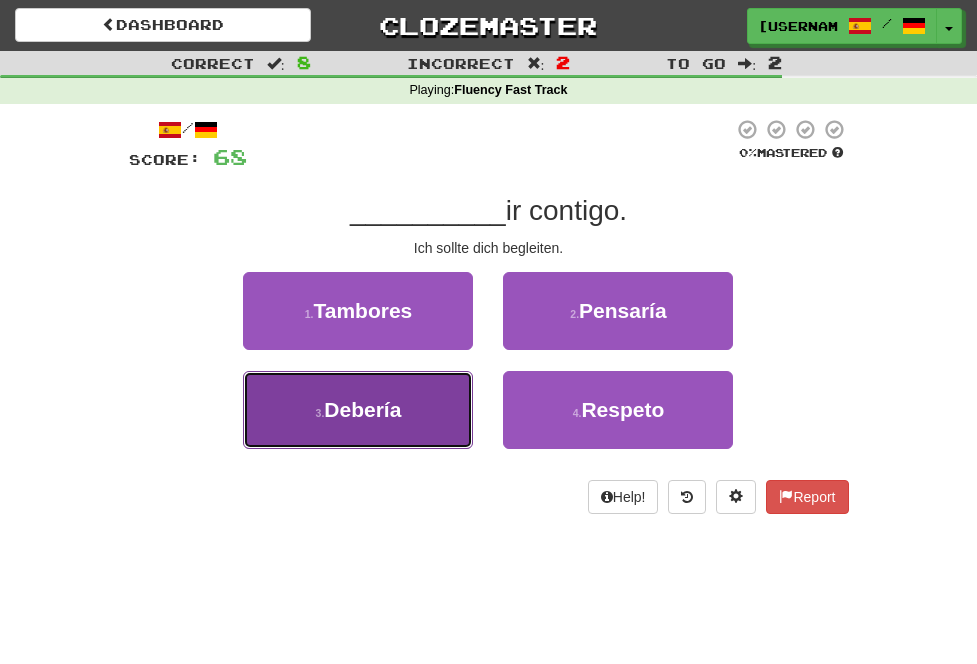 click on "Debería" at bounding box center [362, 409] 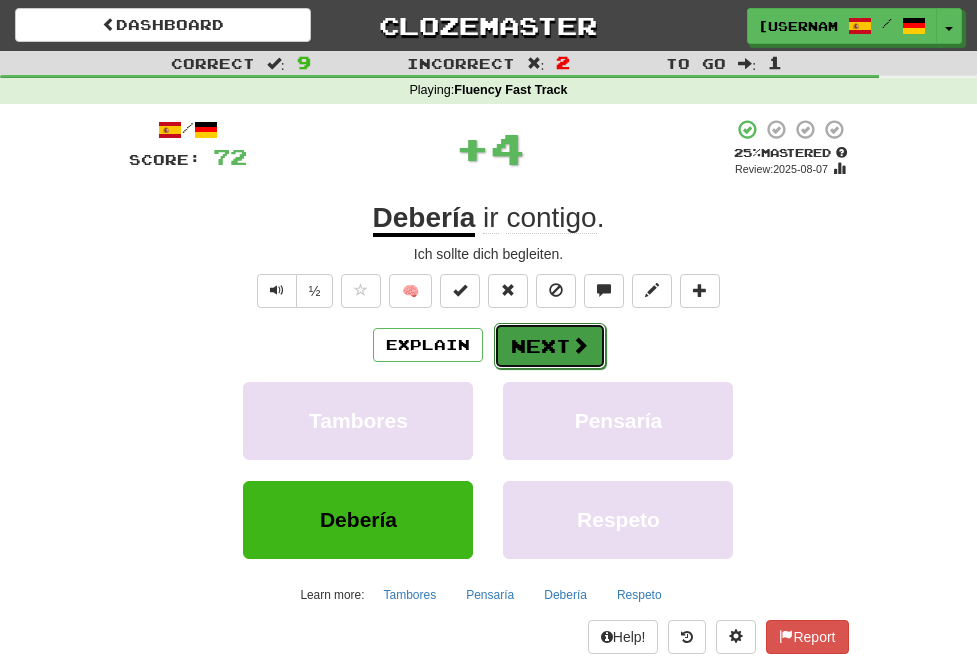 click on "Next" at bounding box center (550, 346) 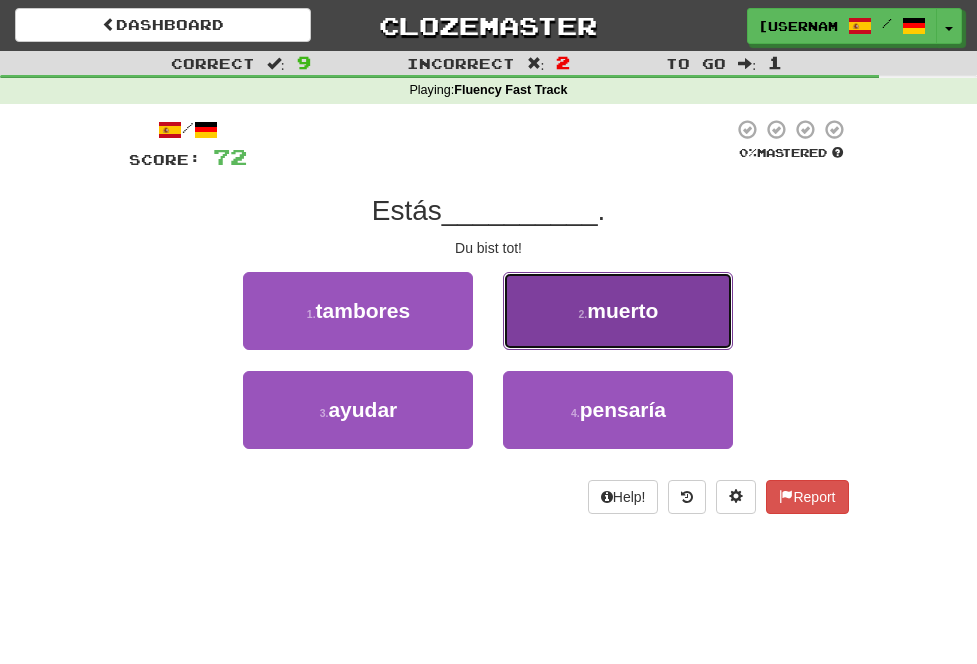 click on "2 ." at bounding box center [582, 314] 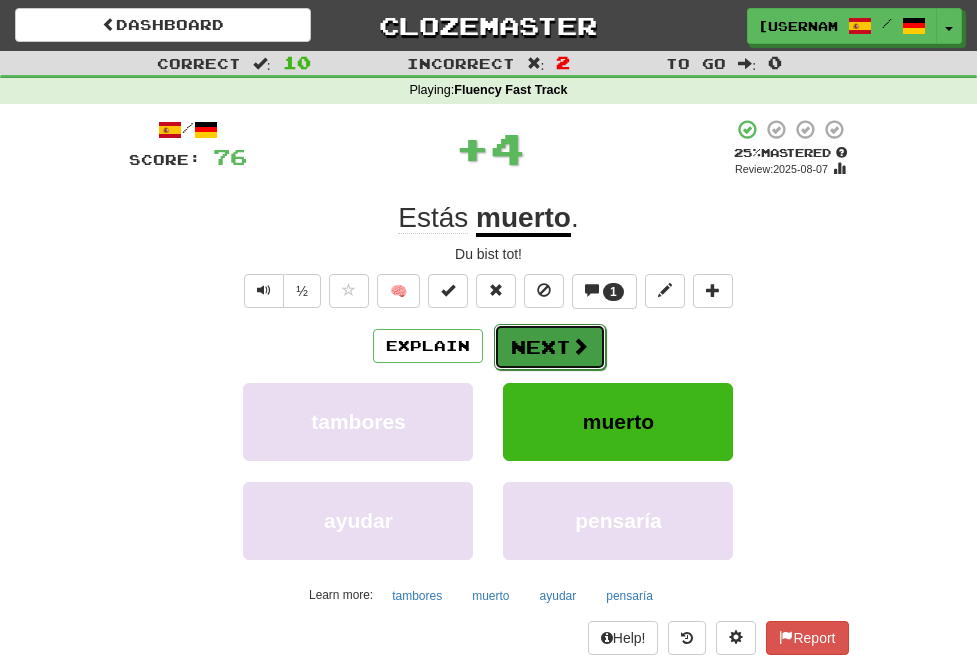 click on "Next" at bounding box center [550, 347] 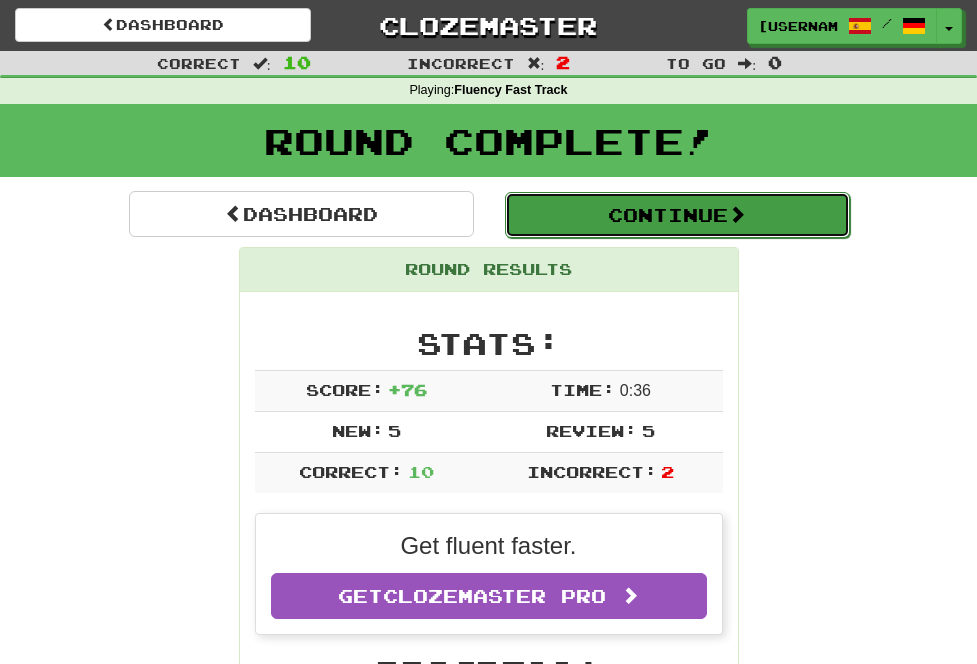 click on "Continue" at bounding box center [677, 215] 